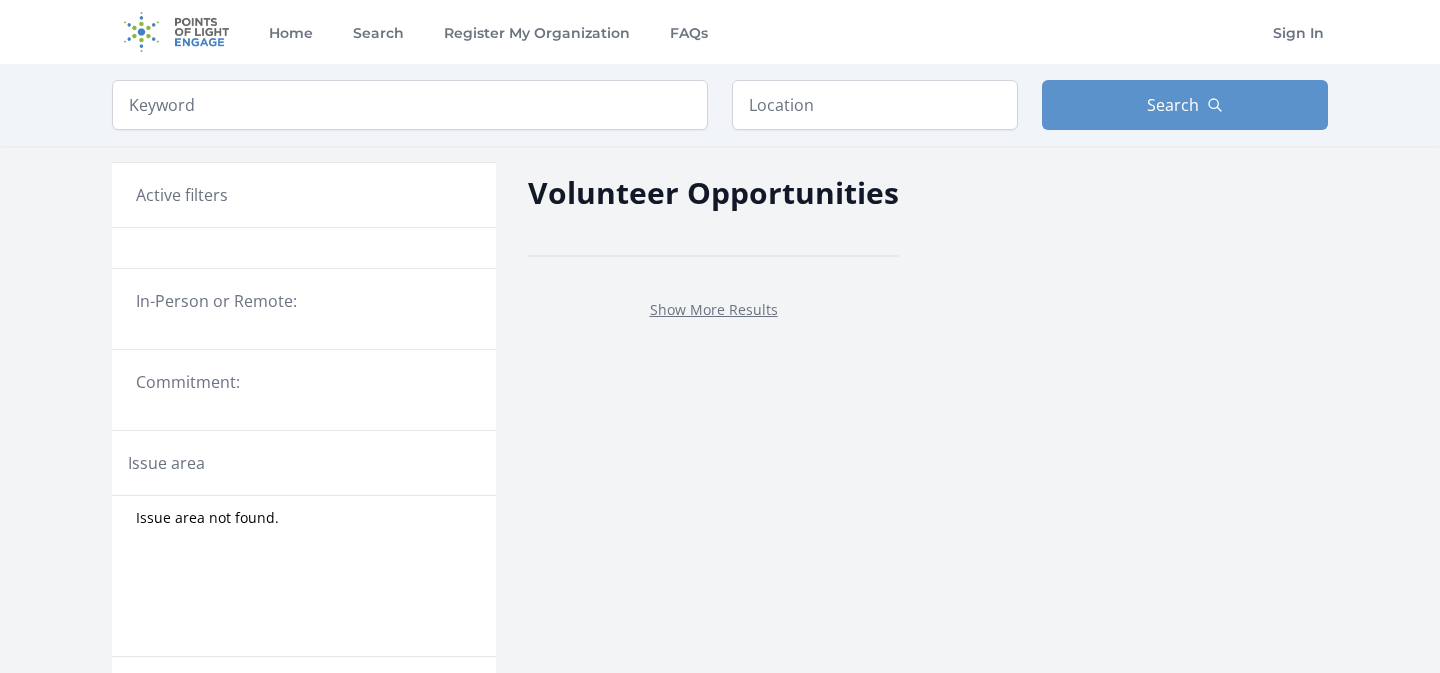 scroll, scrollTop: 0, scrollLeft: 0, axis: both 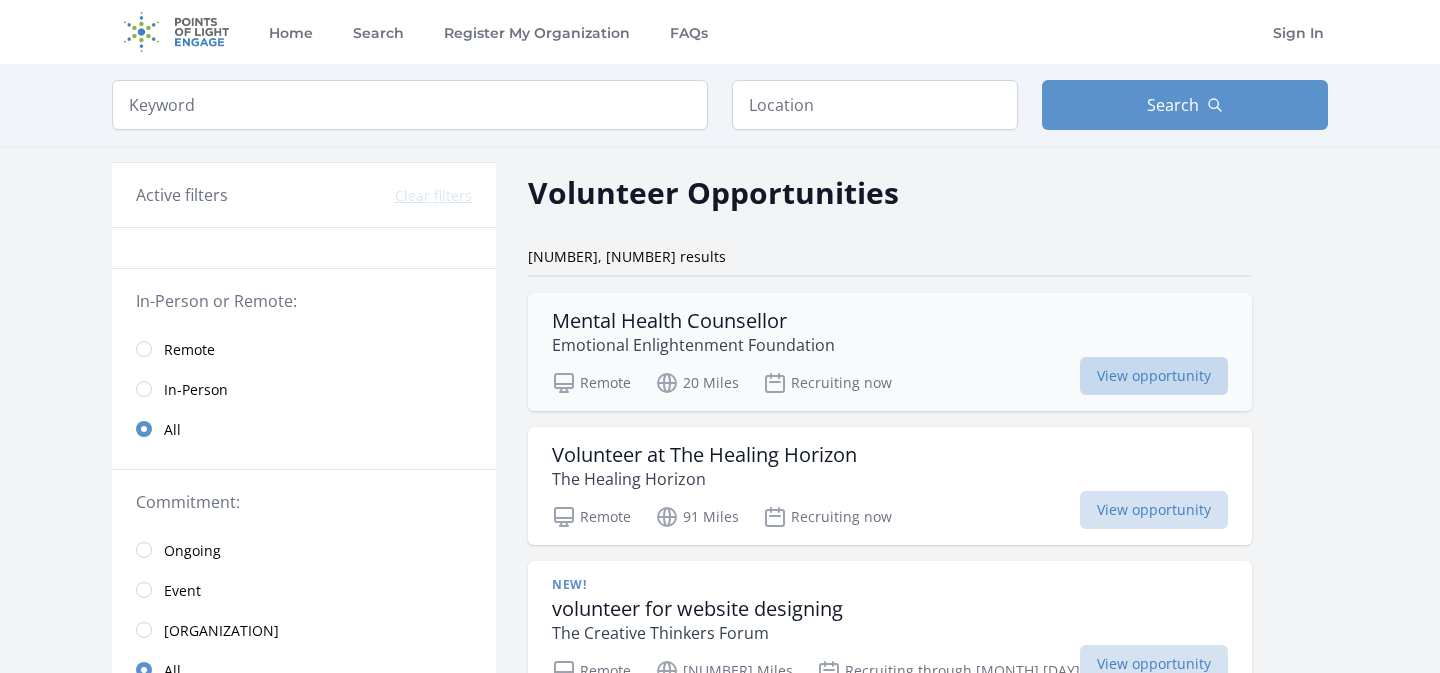 click on "View opportunity" at bounding box center (1154, 376) 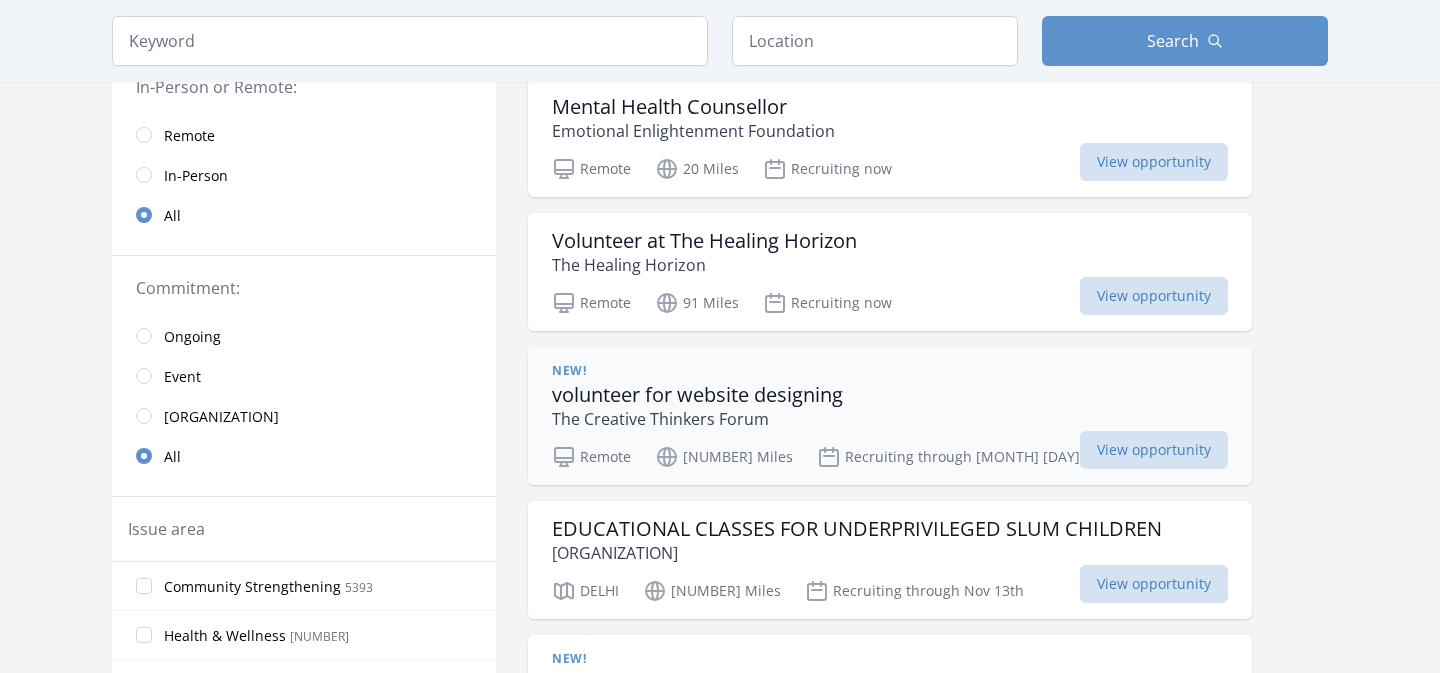 scroll, scrollTop: 215, scrollLeft: 0, axis: vertical 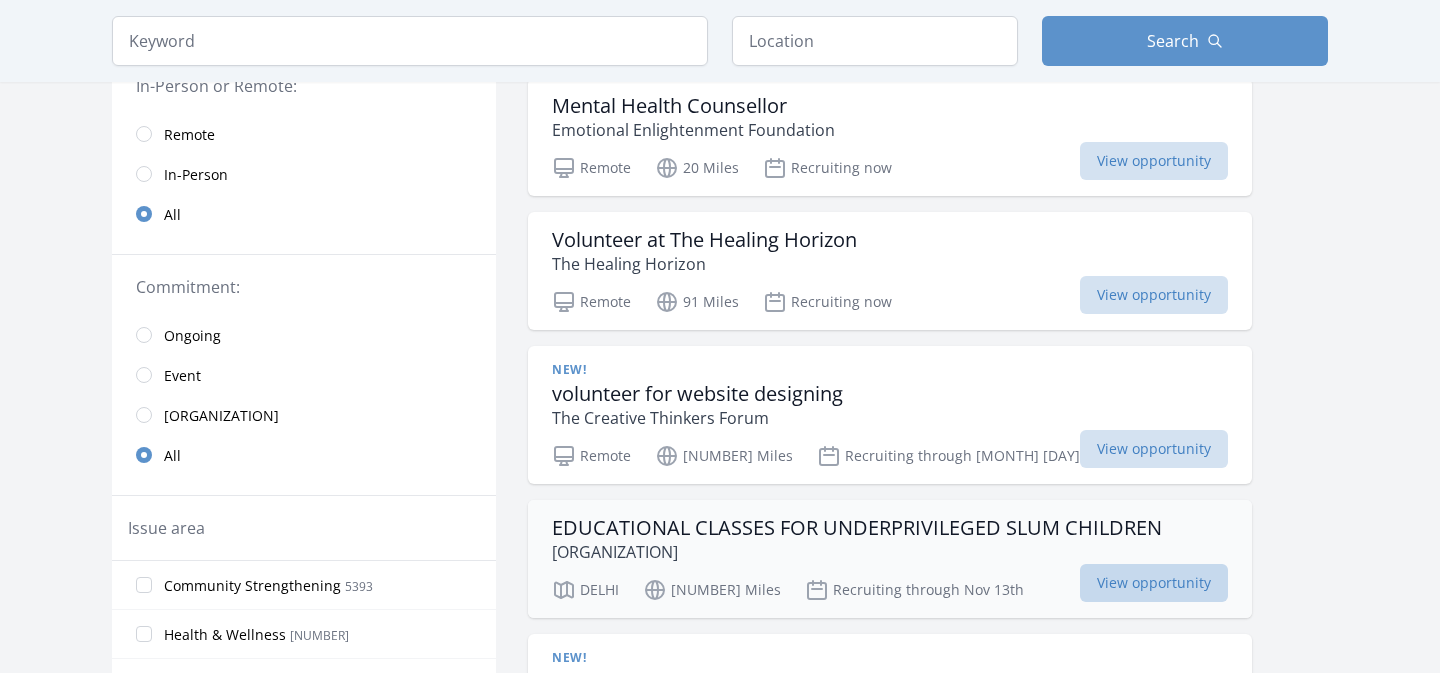 click on "View opportunity" at bounding box center [1154, 583] 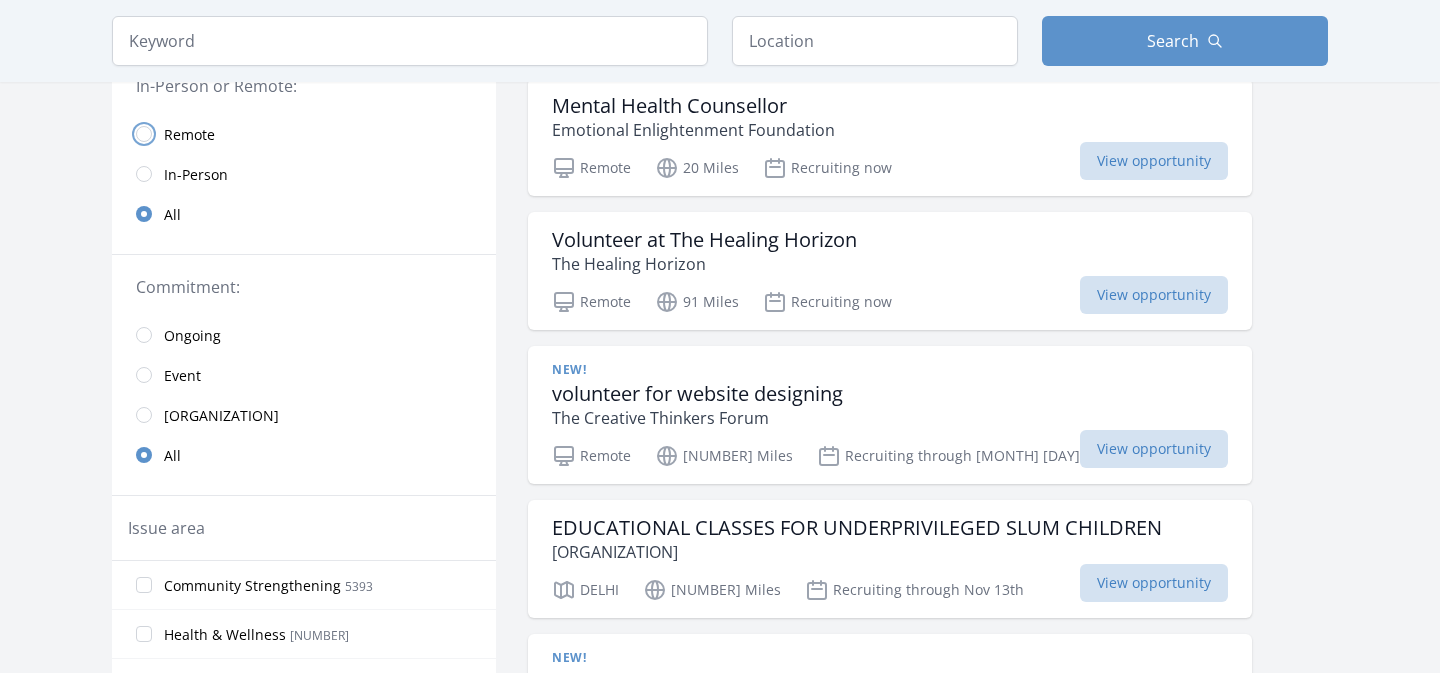 click at bounding box center [144, 134] 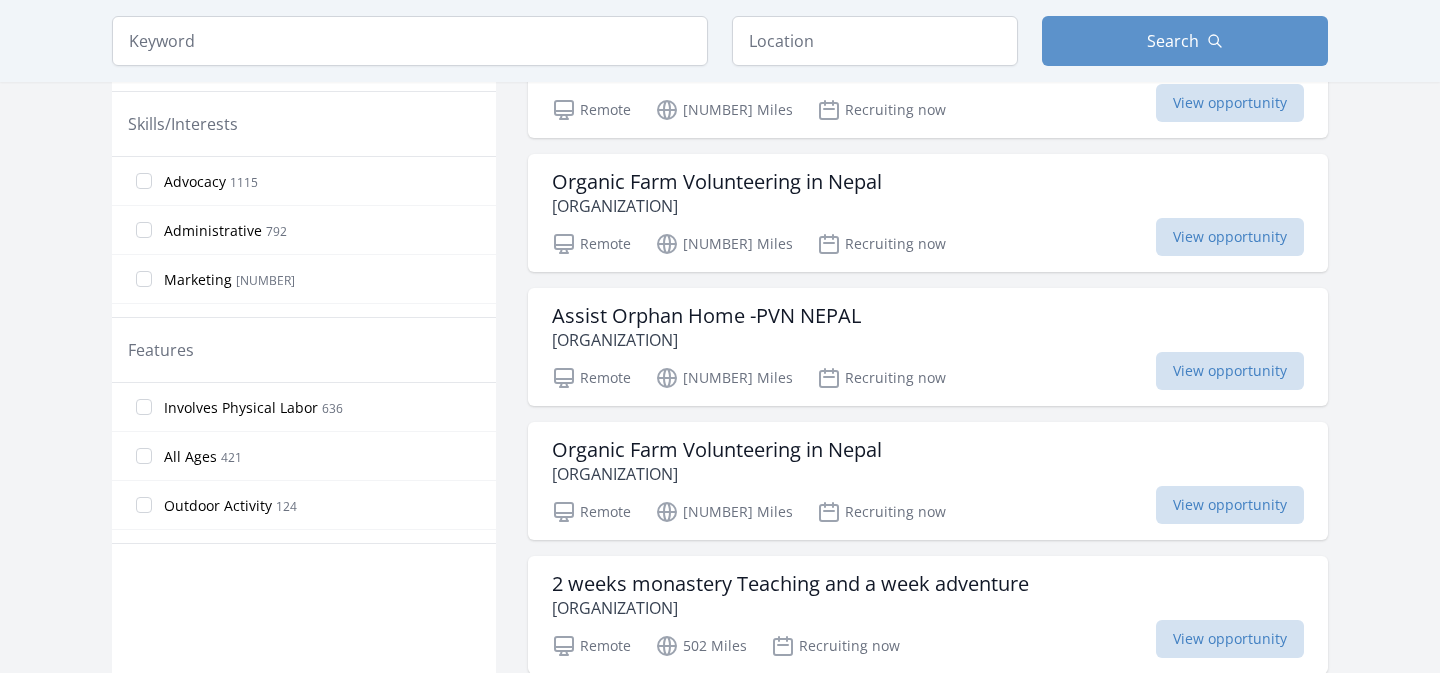 scroll, scrollTop: 836, scrollLeft: 0, axis: vertical 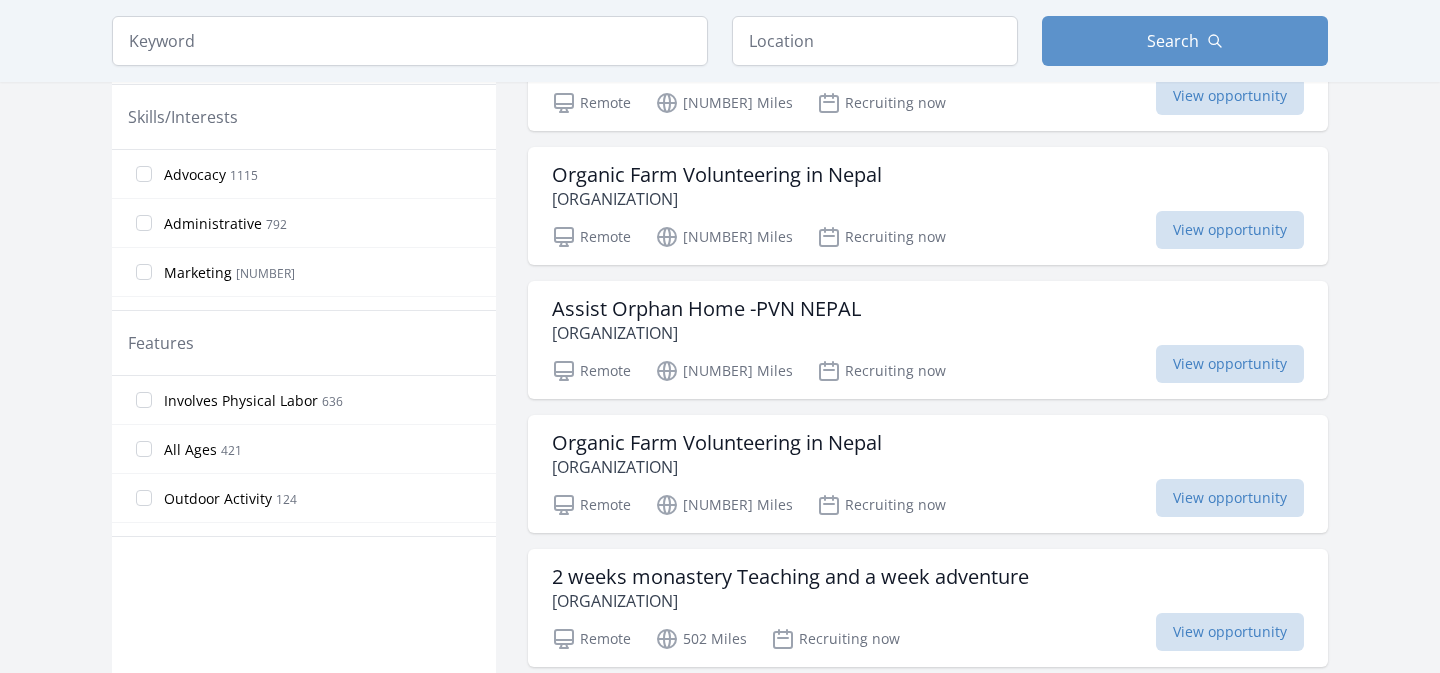 click on "Assist Orphan Home -PVN NEPAL" at bounding box center [706, 309] 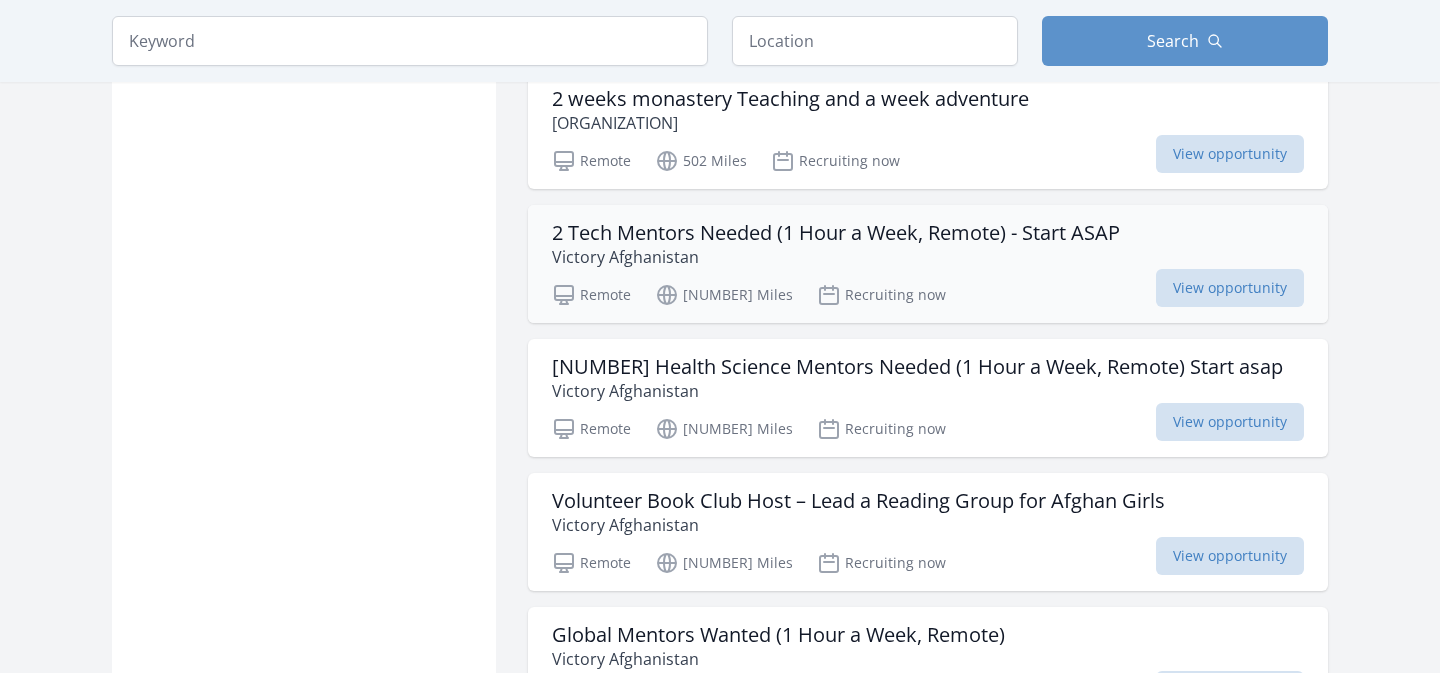 scroll, scrollTop: 1322, scrollLeft: 0, axis: vertical 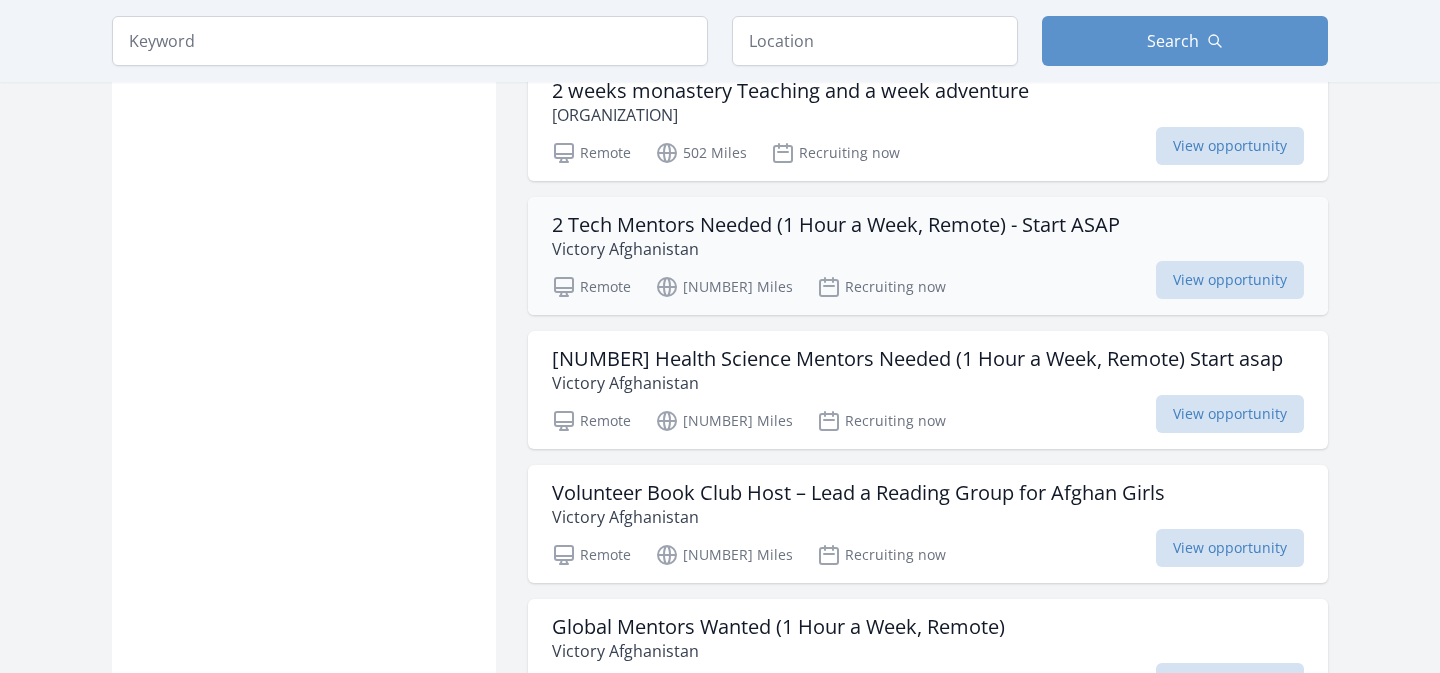 click on "2 Tech Mentors Needed (1 Hour a Week, Remote) - Start ASAP" at bounding box center (836, 225) 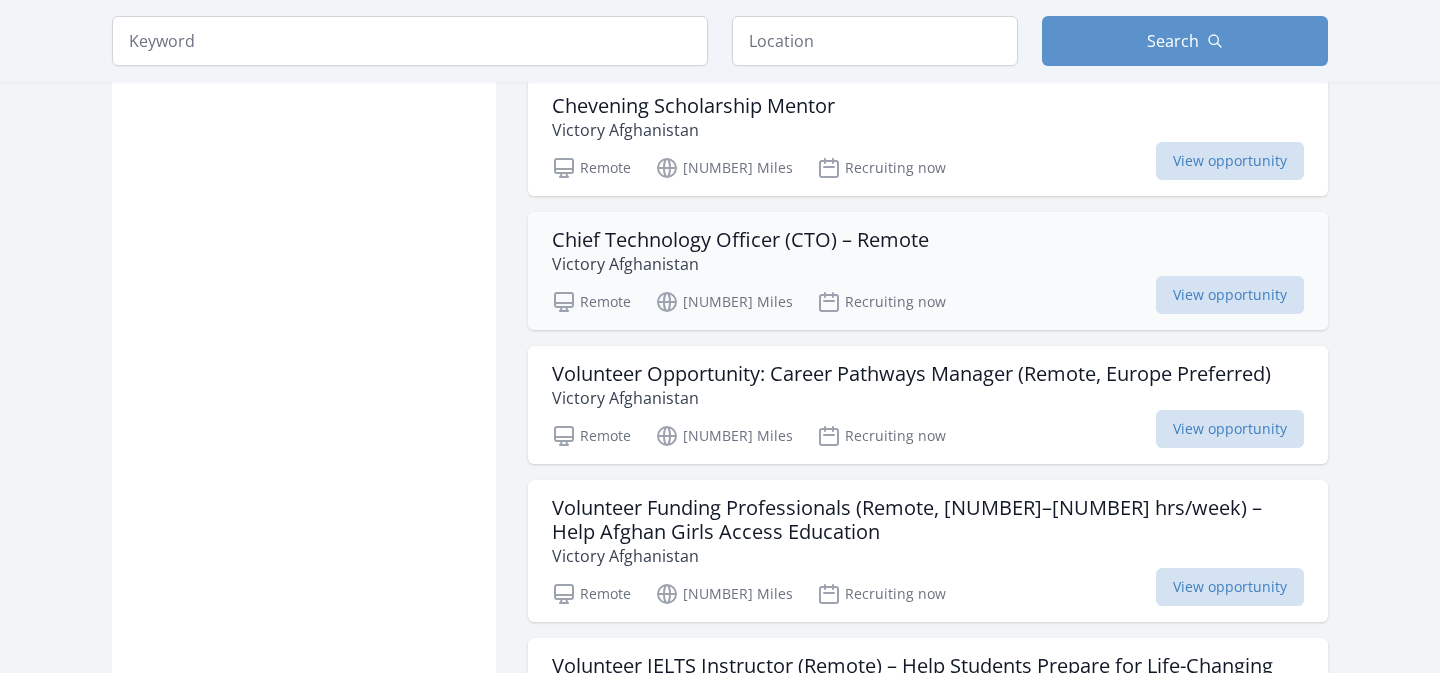 scroll, scrollTop: 1978, scrollLeft: 0, axis: vertical 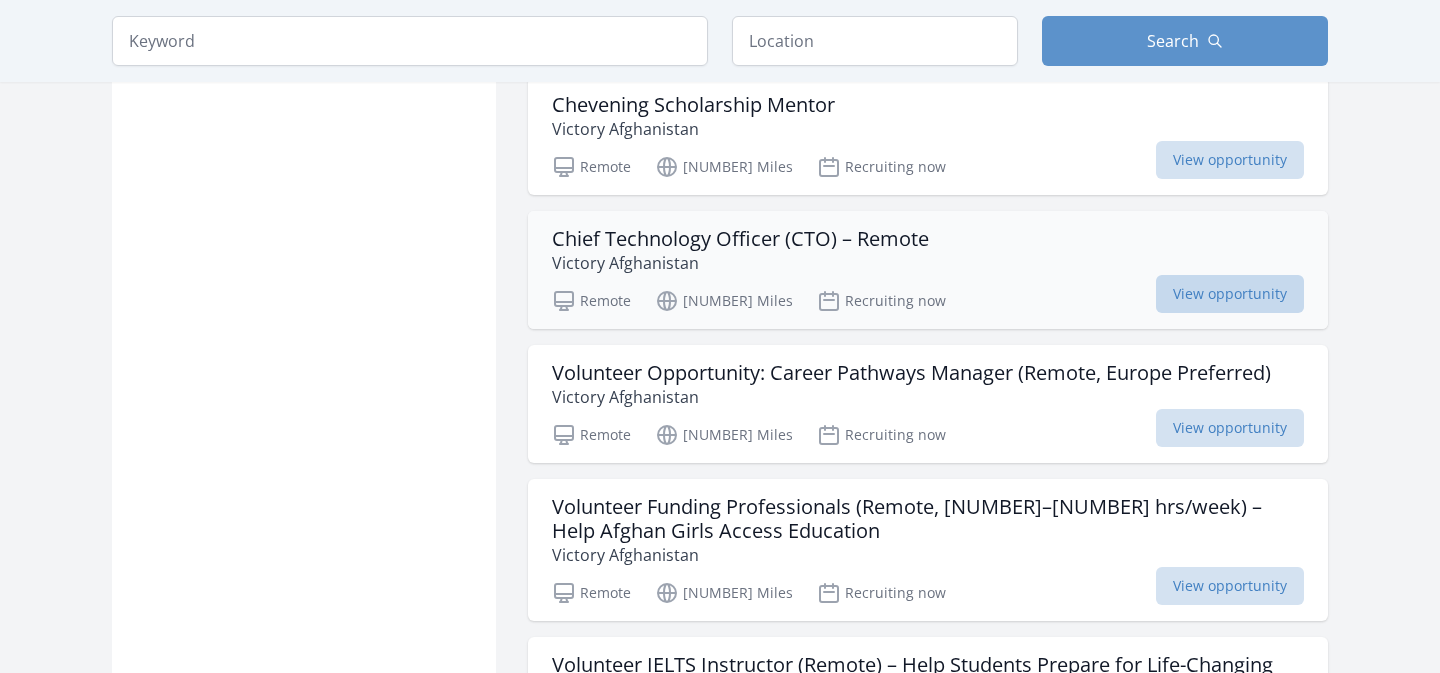 click on "View opportunity" at bounding box center [1230, 294] 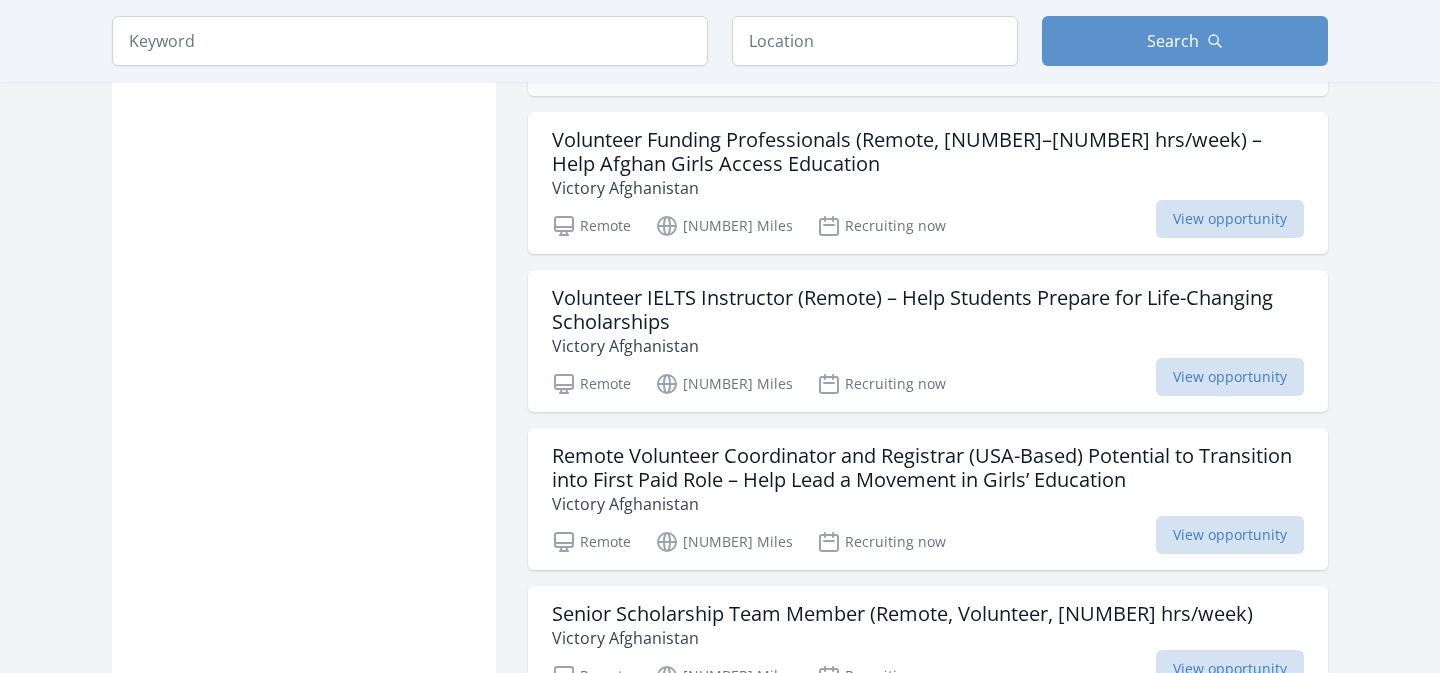 scroll, scrollTop: 2347, scrollLeft: 0, axis: vertical 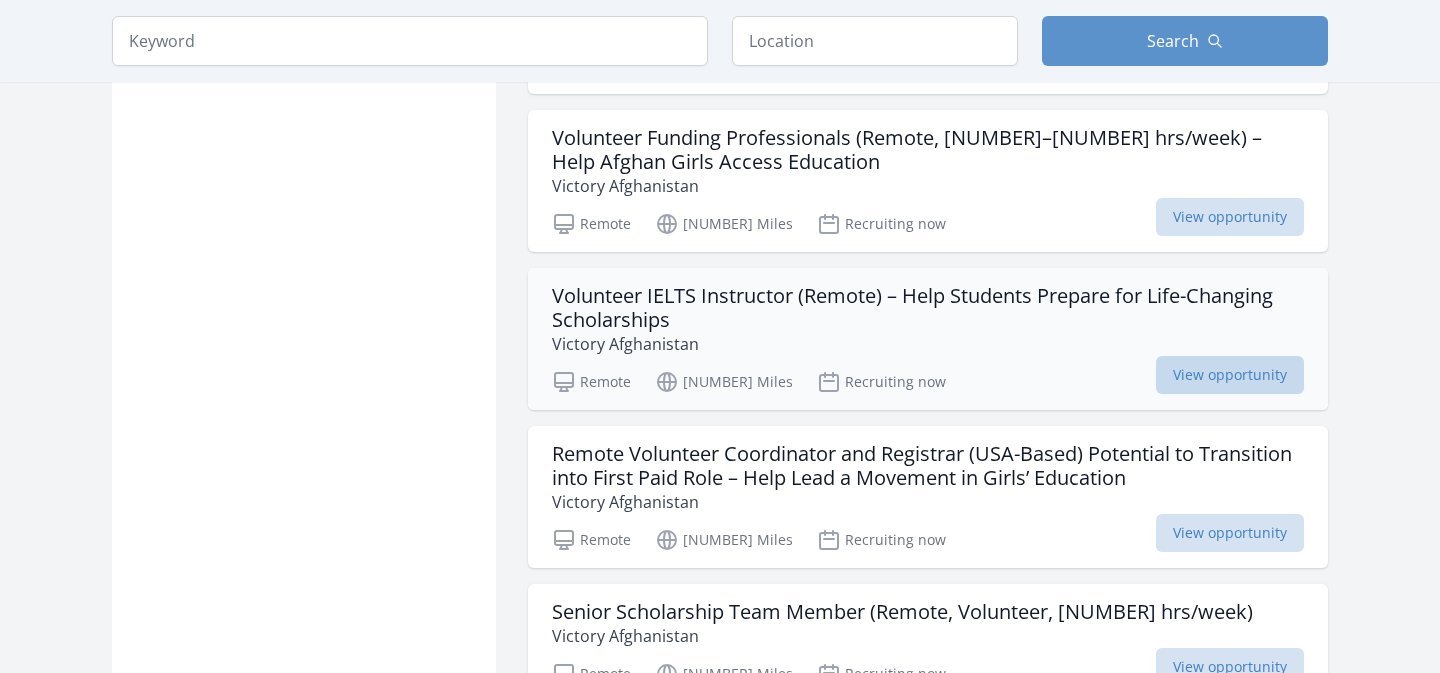 click on "View opportunity" at bounding box center [1230, 375] 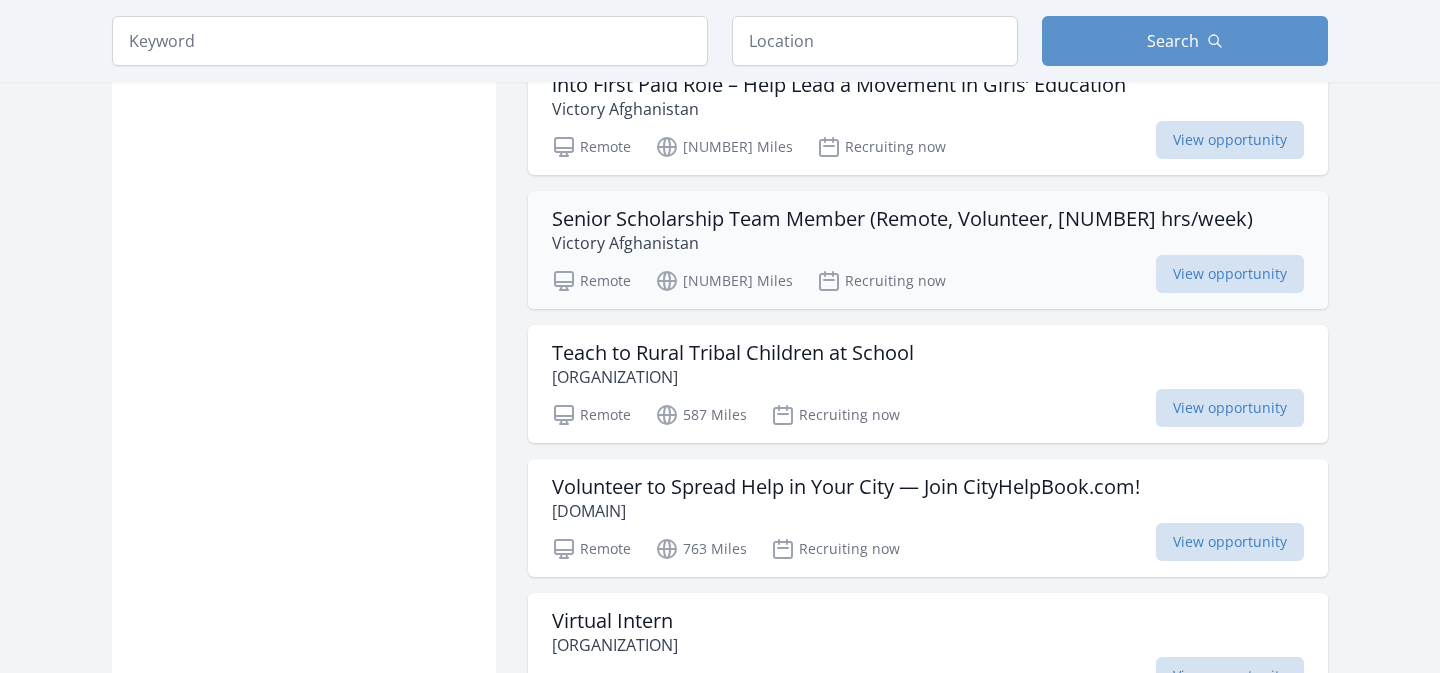 scroll, scrollTop: 2742, scrollLeft: 0, axis: vertical 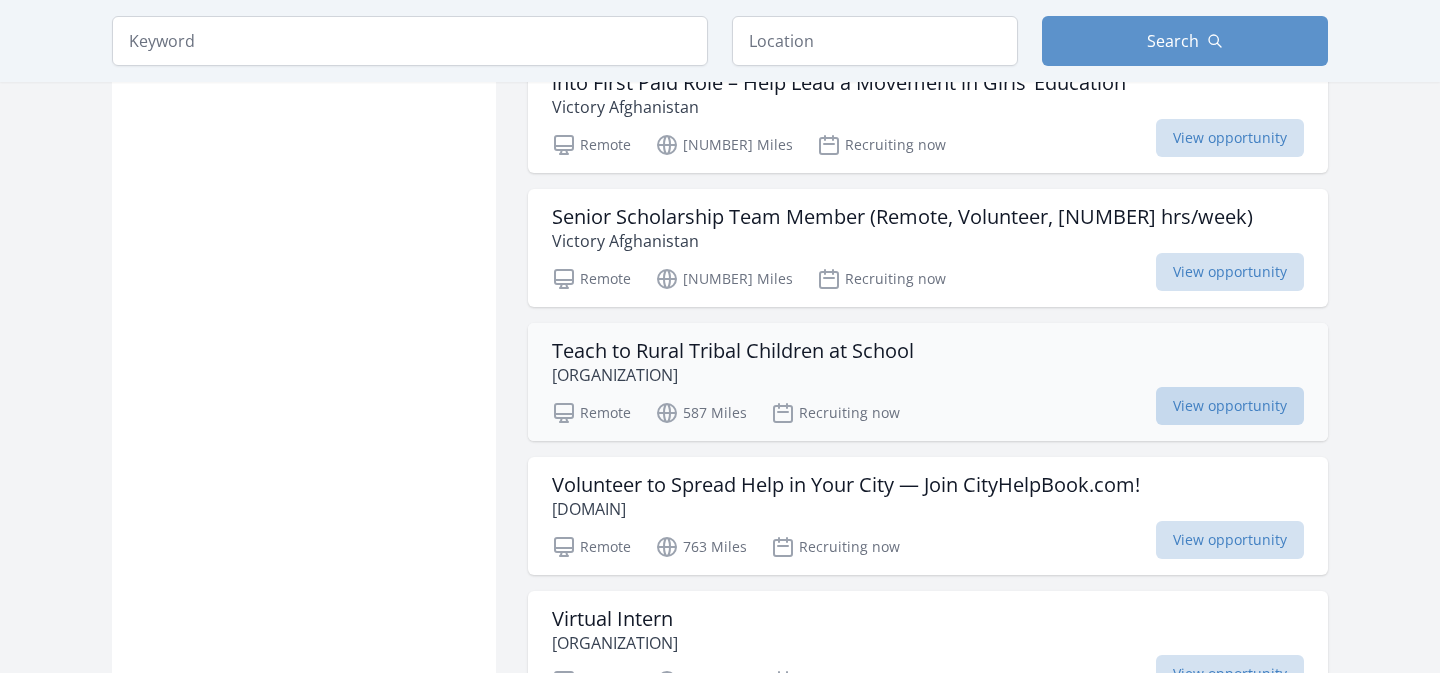 click on "View opportunity" at bounding box center (1230, 406) 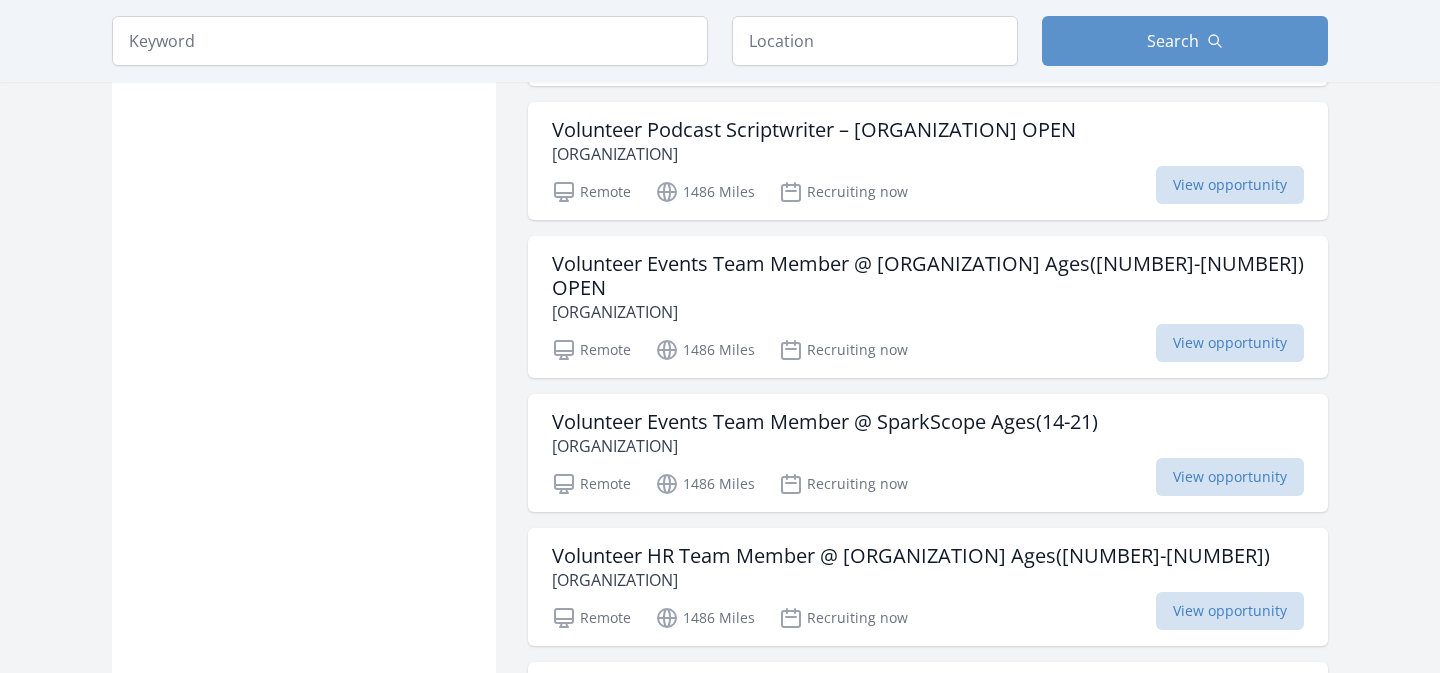 scroll, scrollTop: 4865, scrollLeft: 0, axis: vertical 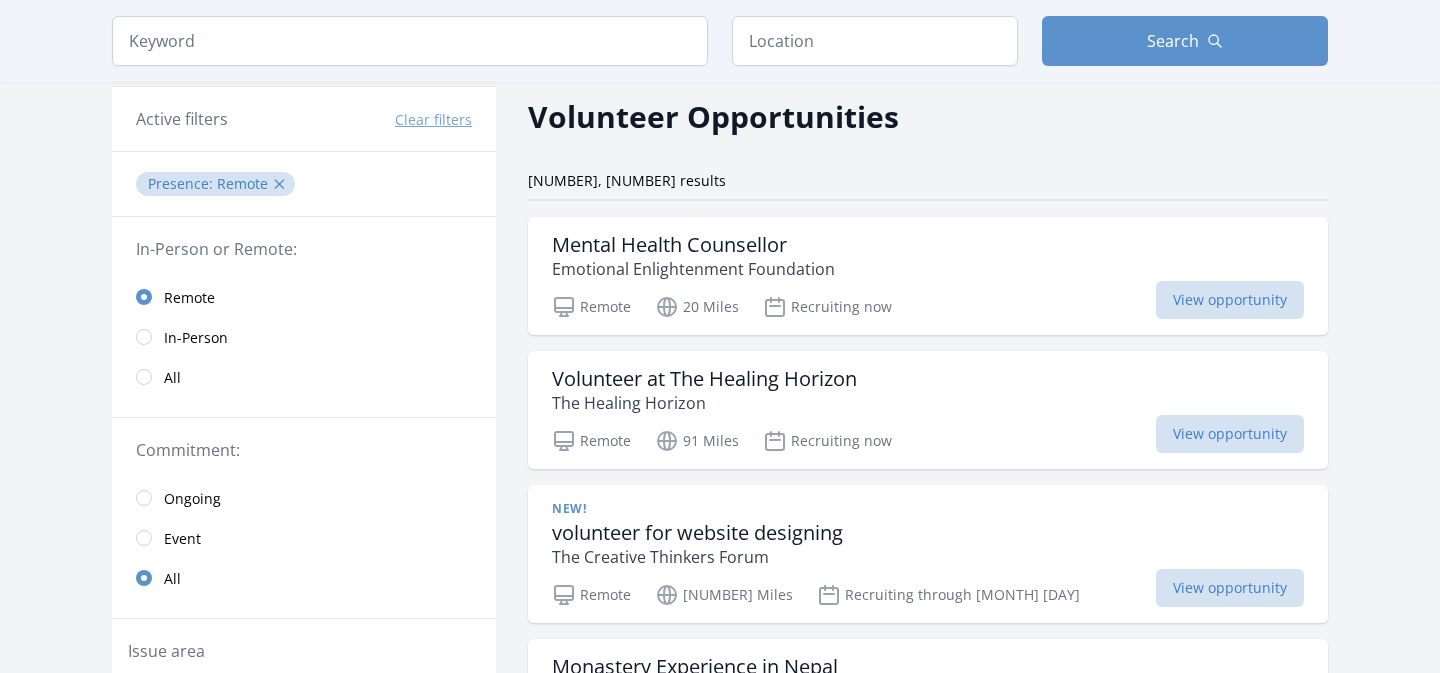 click on "Event" at bounding box center (182, 539) 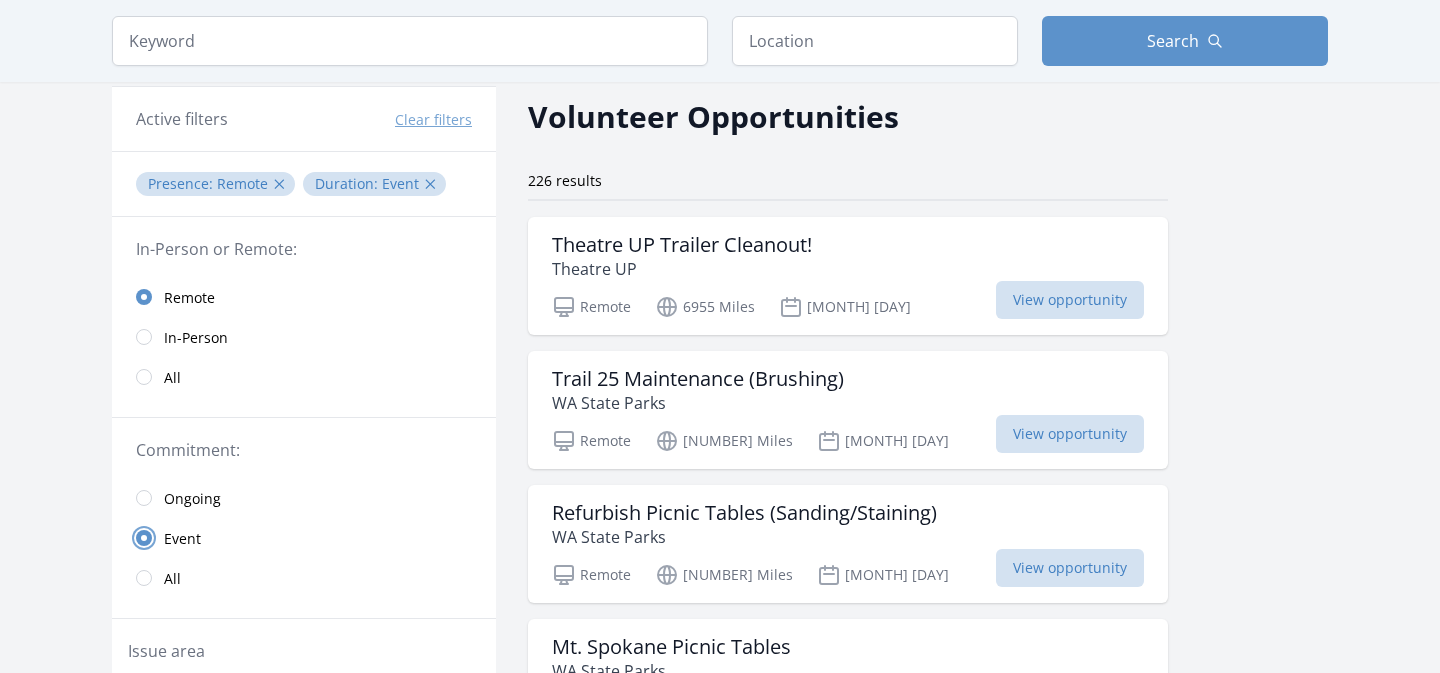 click at bounding box center [144, 538] 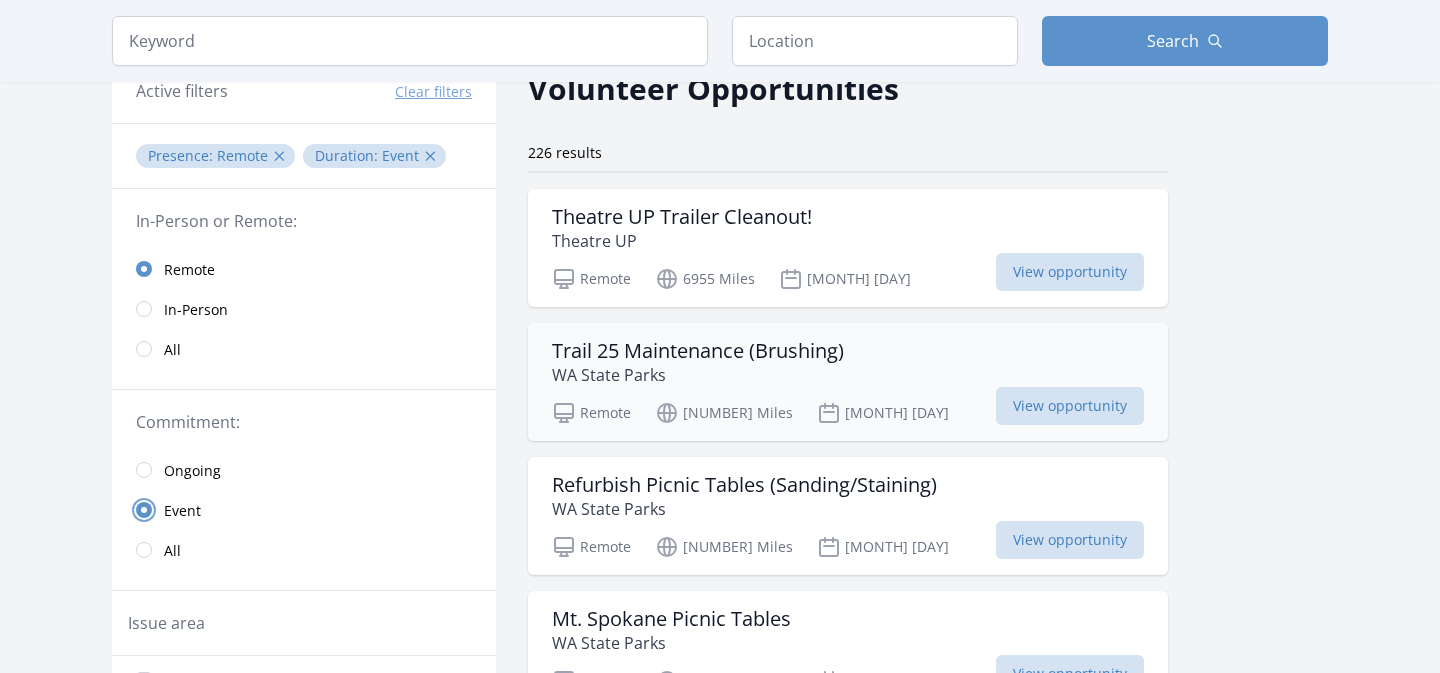 scroll, scrollTop: 107, scrollLeft: 0, axis: vertical 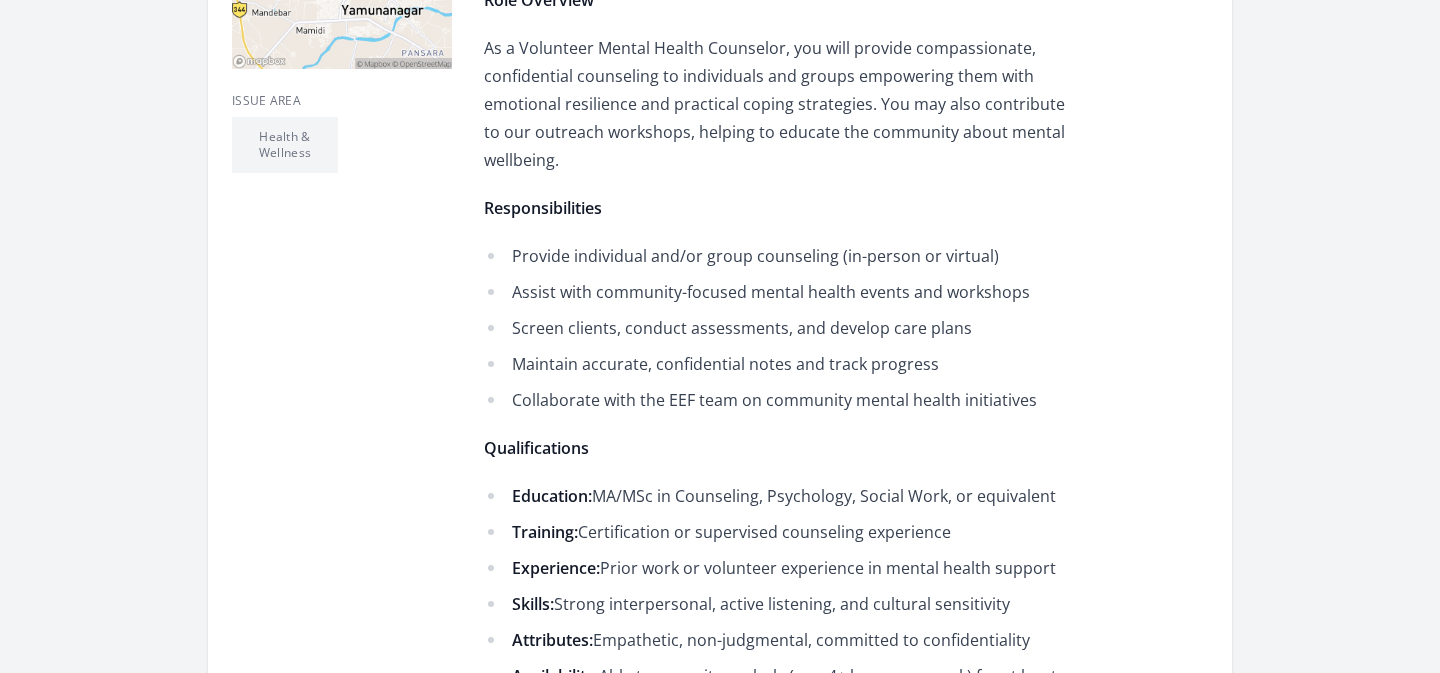 click on "About EEF Trust The Emotional Enlightenment Foundation (EEF Trust) is a charitable organization committed to fostering mental health awareness and support within local communities. We bring education, advocacy, and hands-on support to individuals and families, striving to build a more understanding and resilient society. Role Overview As a Volunteer Mental Health Counselor, you will provide compassionate, confidential counseling to individuals and groups empowering them with emotional resilience and practical coping strategies. You may also contribute to our outreach workshops, helping to educate the community about mental wellbeing. Responsibilities Provide individual and/or group counseling (in-person or virtual) Assist with community-focused mental health events and workshops Screen clients, conduct assessments, and develop care plans Maintain accurate, confidential notes and track progress Collaborate with the EEF team on community mental health initiatives Qualifications" at bounding box center (776, 454) 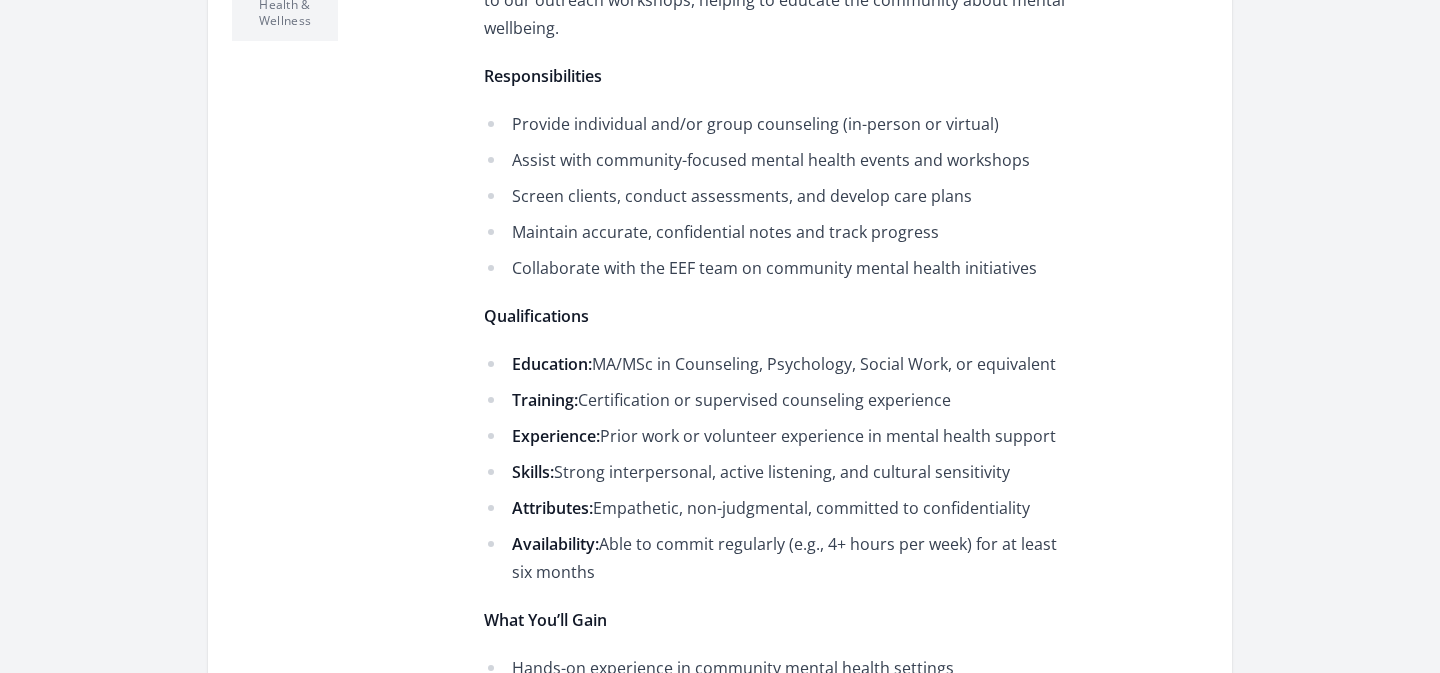 scroll, scrollTop: 792, scrollLeft: 0, axis: vertical 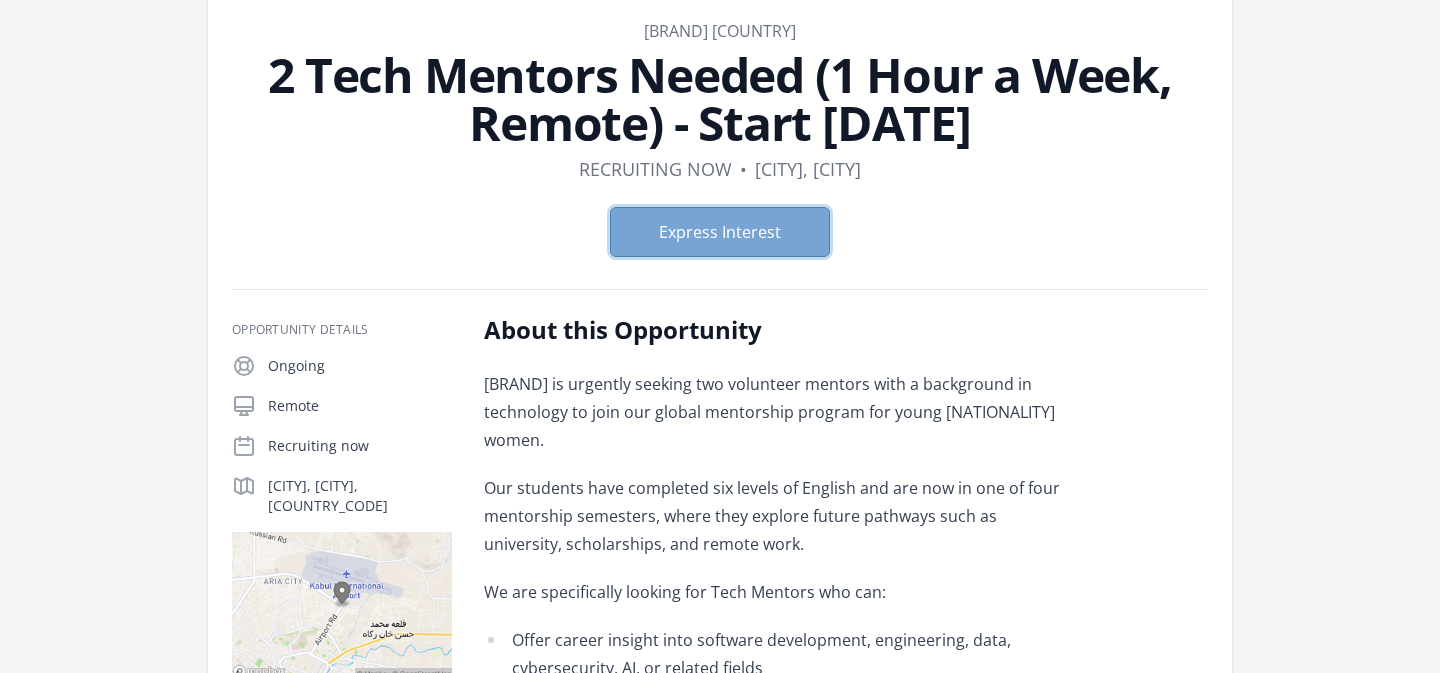 click on "Express Interest" at bounding box center [720, 232] 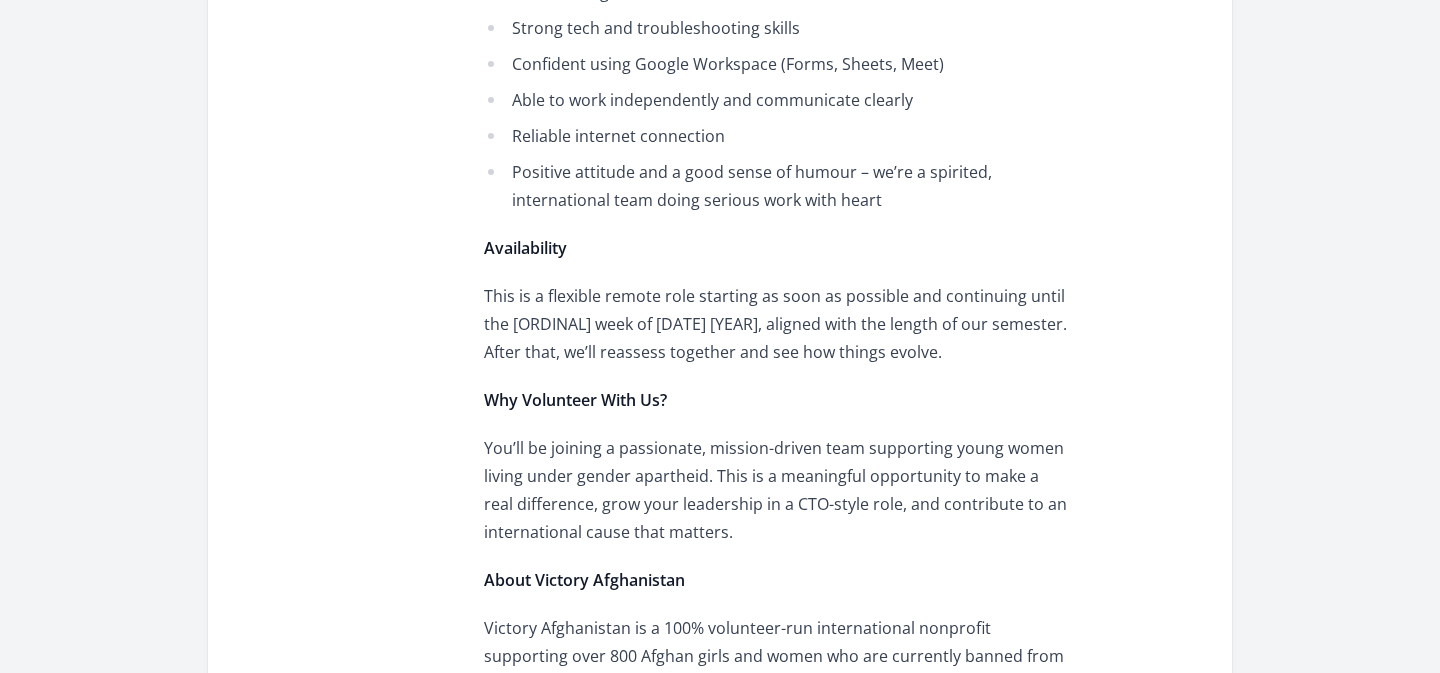 scroll, scrollTop: 1195, scrollLeft: 0, axis: vertical 